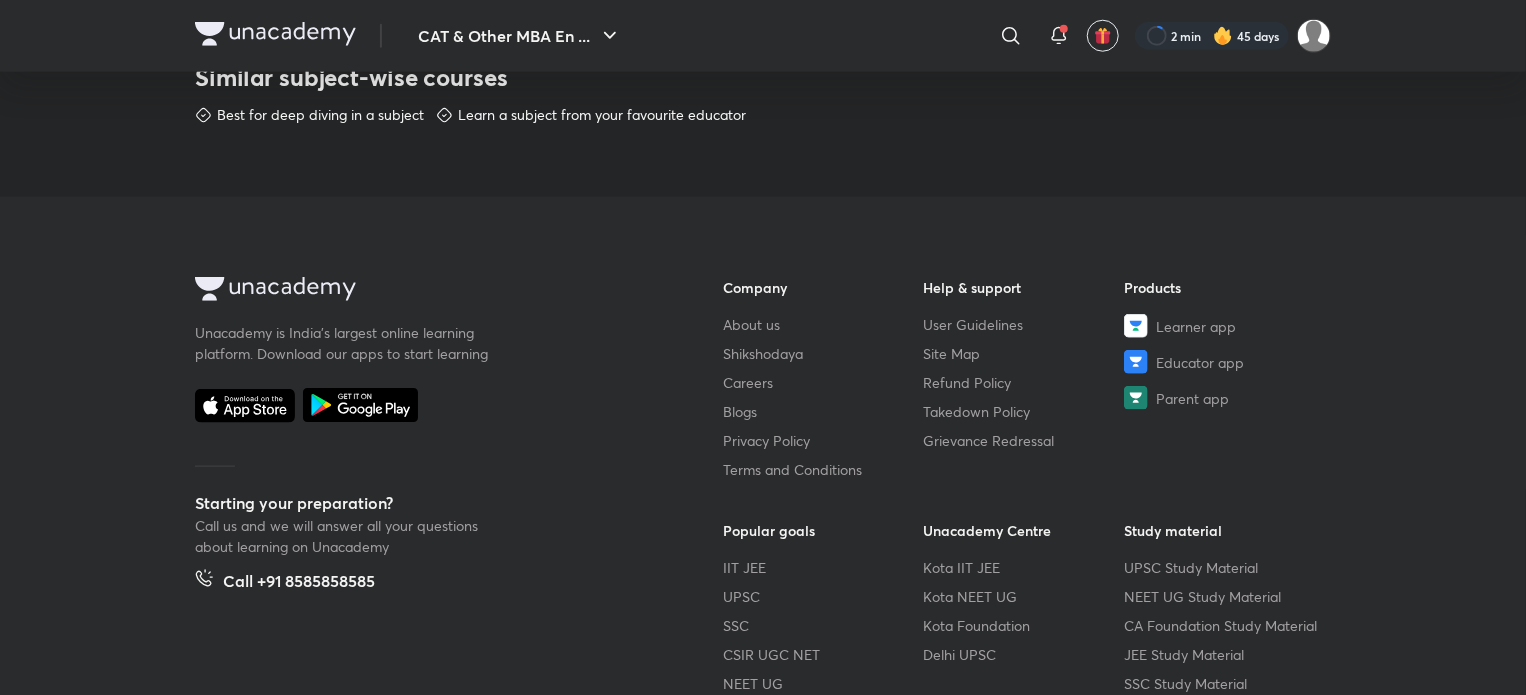 scroll, scrollTop: 1036, scrollLeft: 0, axis: vertical 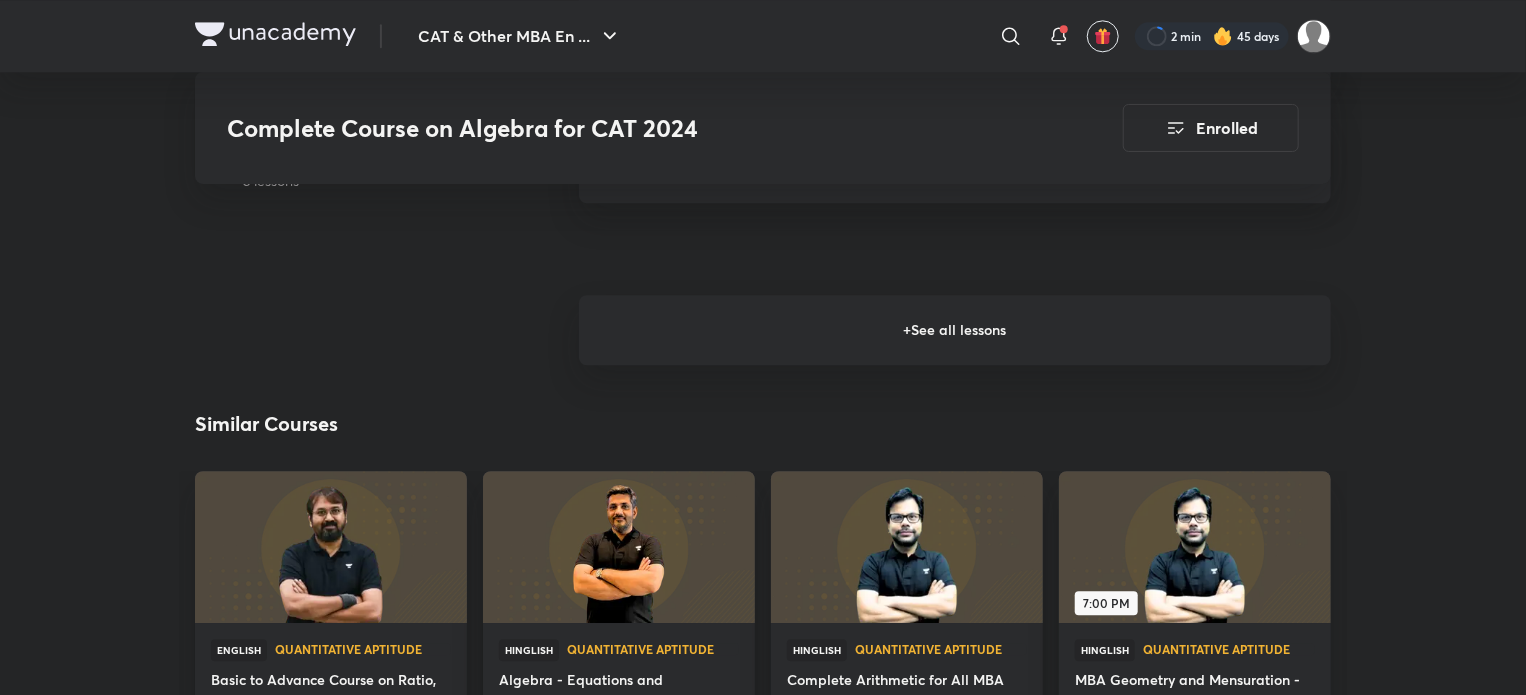click on "+  See all lessons" at bounding box center [955, 330] 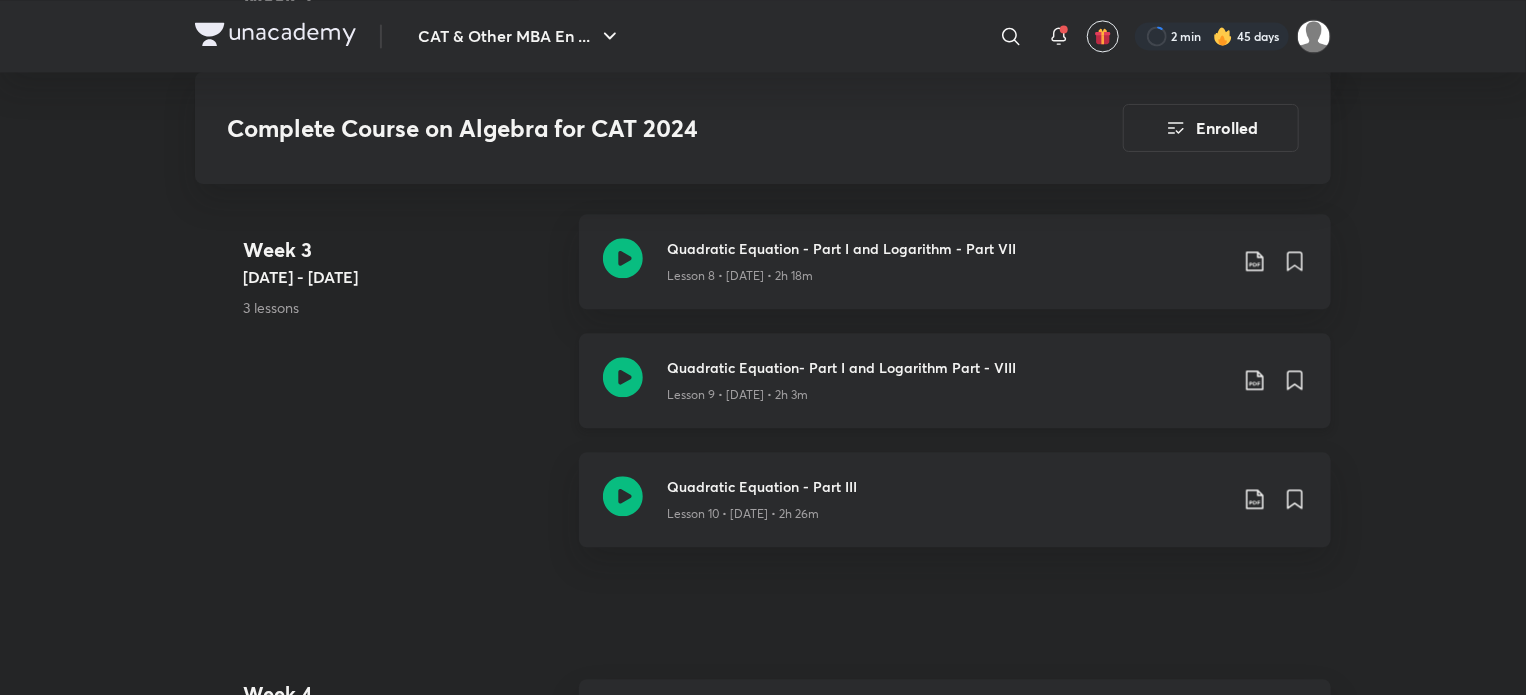 scroll, scrollTop: 2188, scrollLeft: 0, axis: vertical 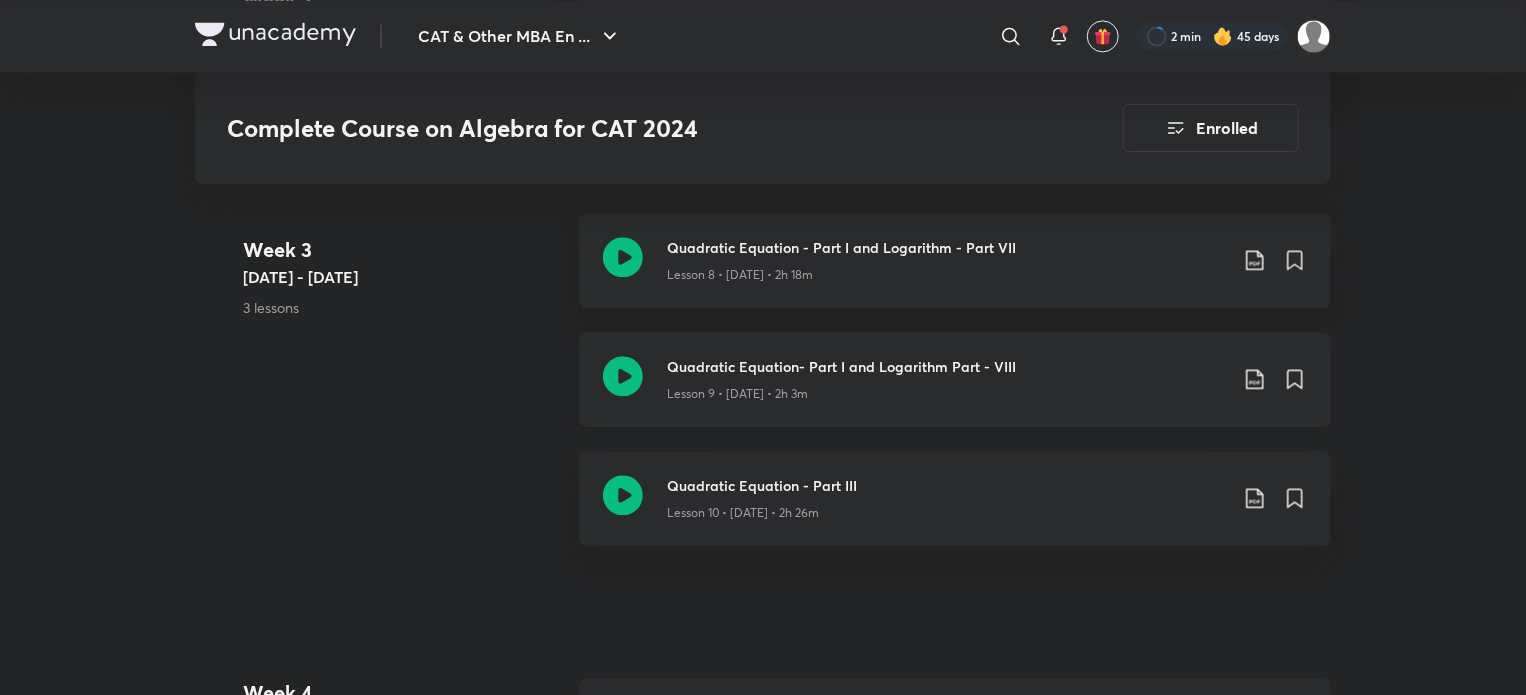 click 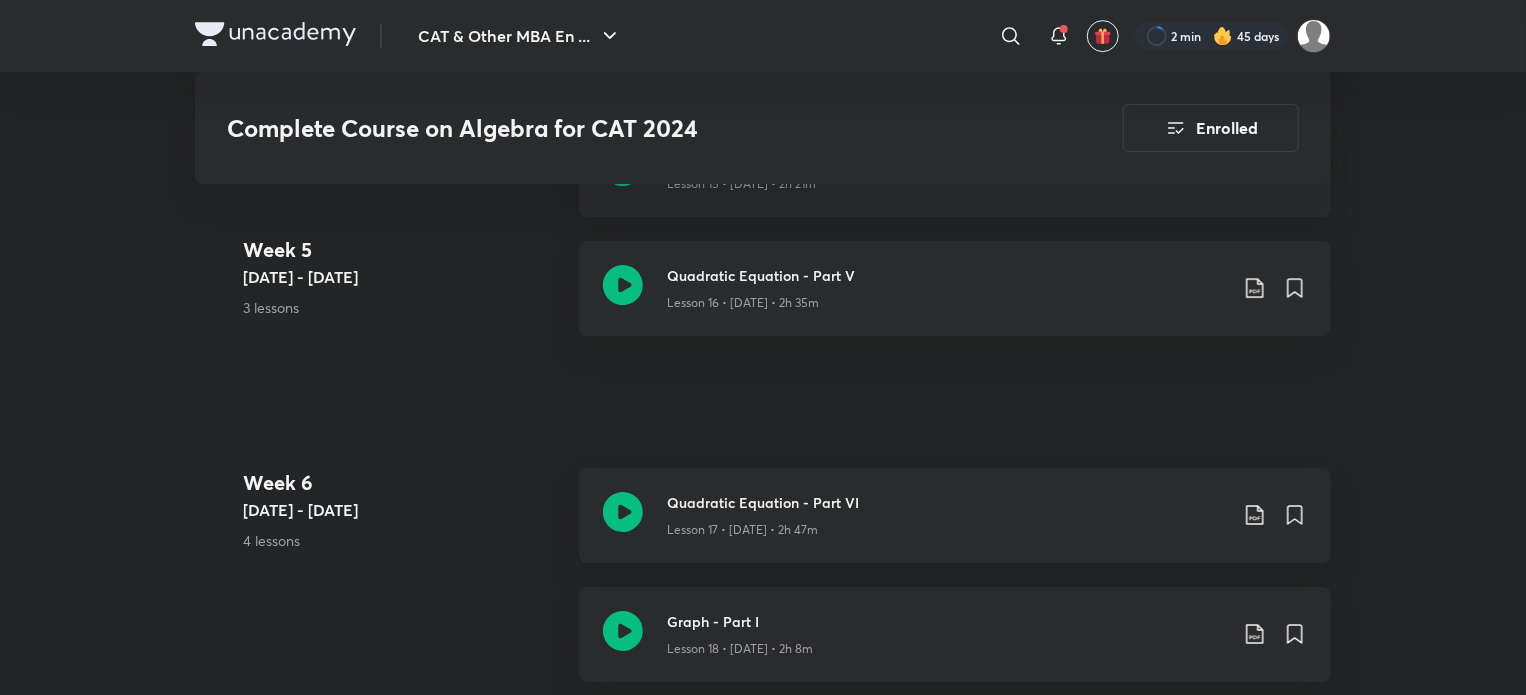 scroll, scrollTop: 1235, scrollLeft: 0, axis: vertical 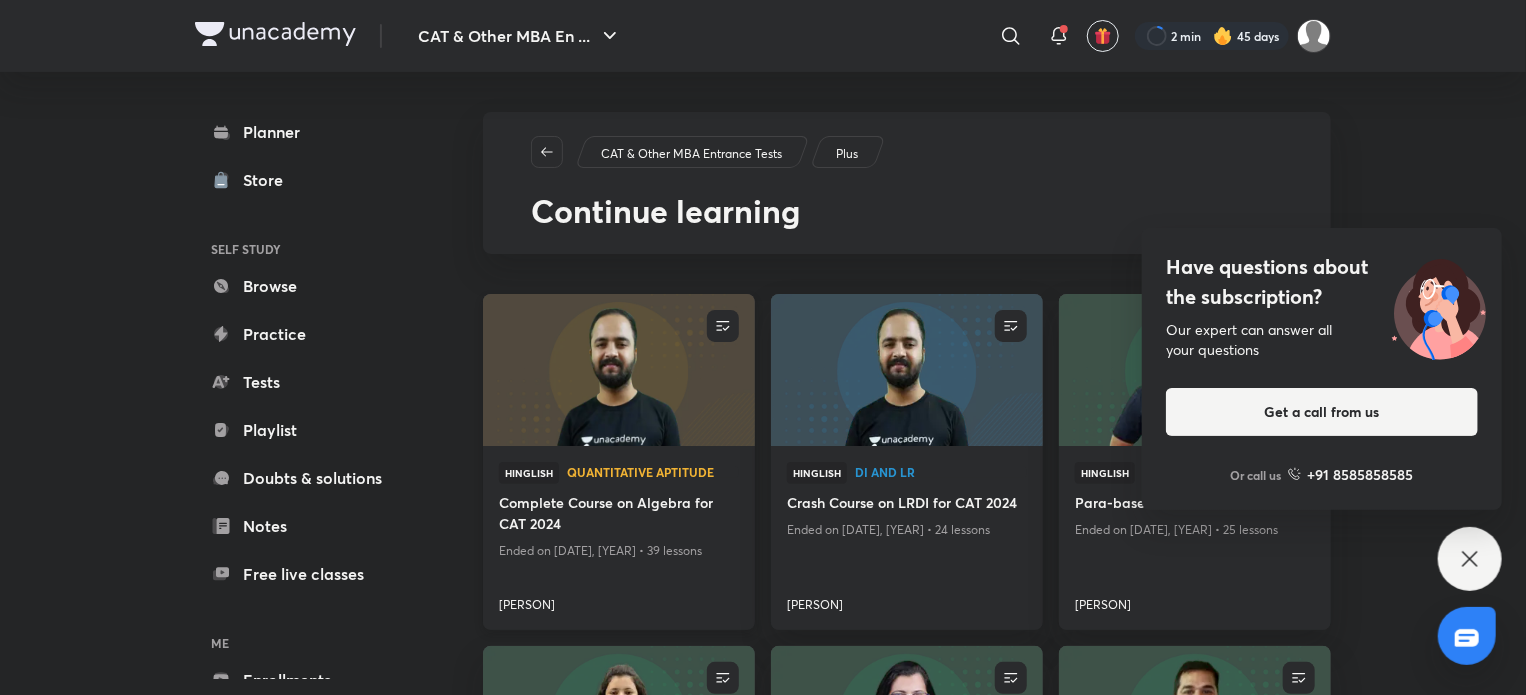 click at bounding box center [618, 370] 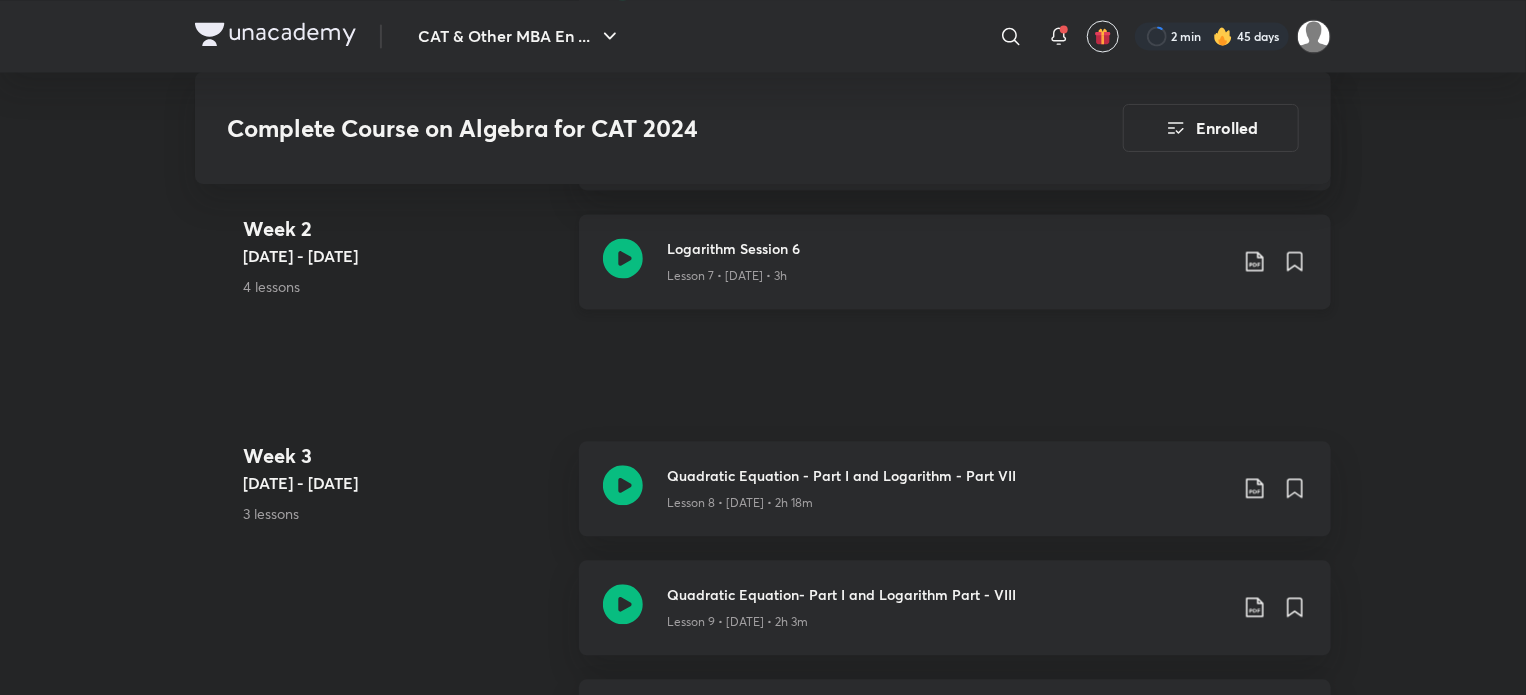 scroll, scrollTop: 1962, scrollLeft: 0, axis: vertical 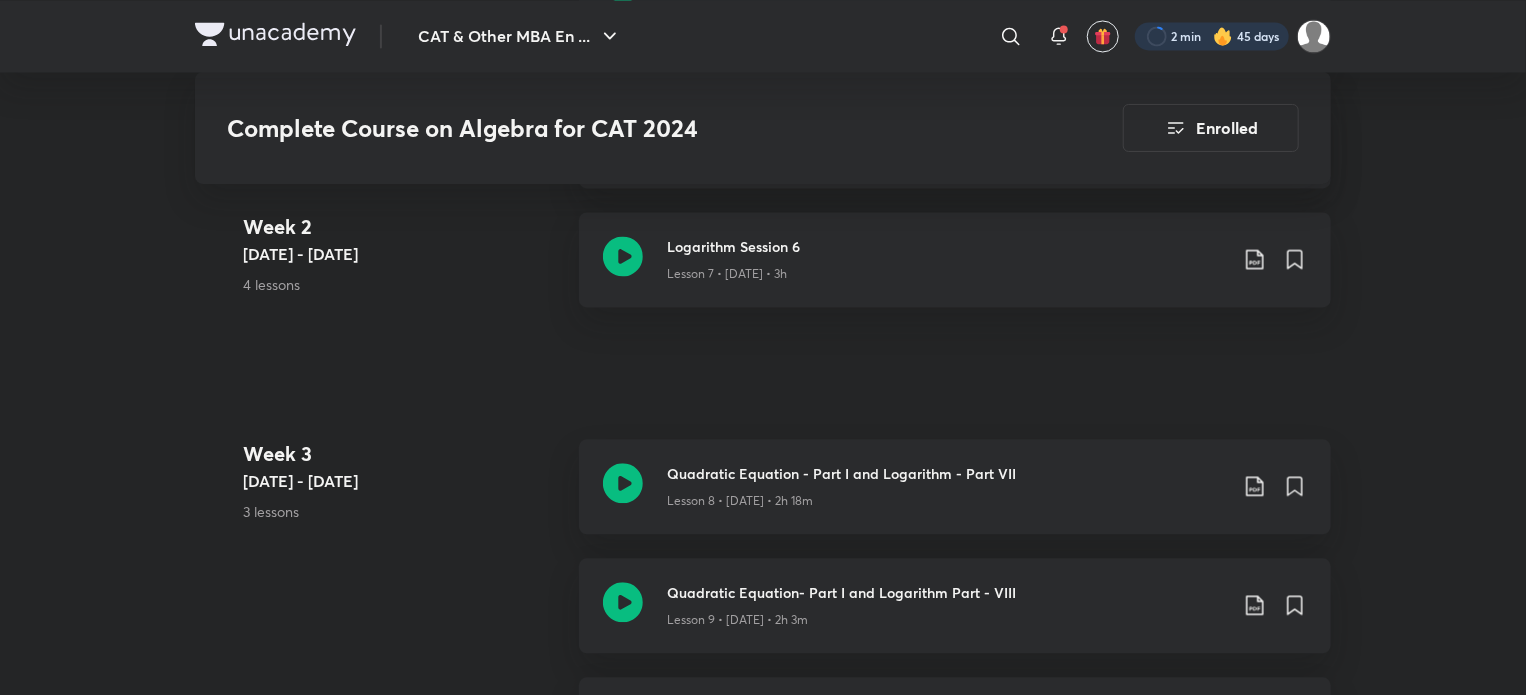 click at bounding box center [1212, 36] 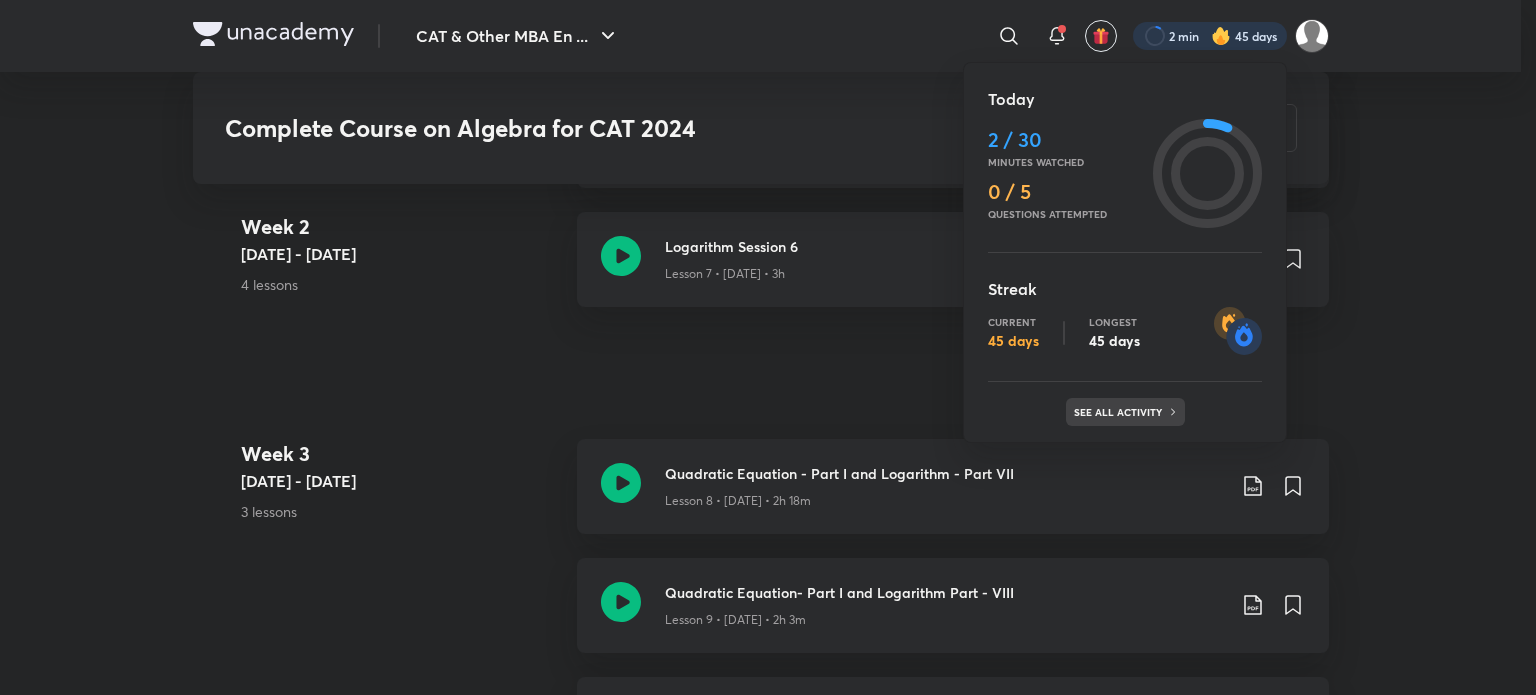 click on "See all activity" at bounding box center (1120, 412) 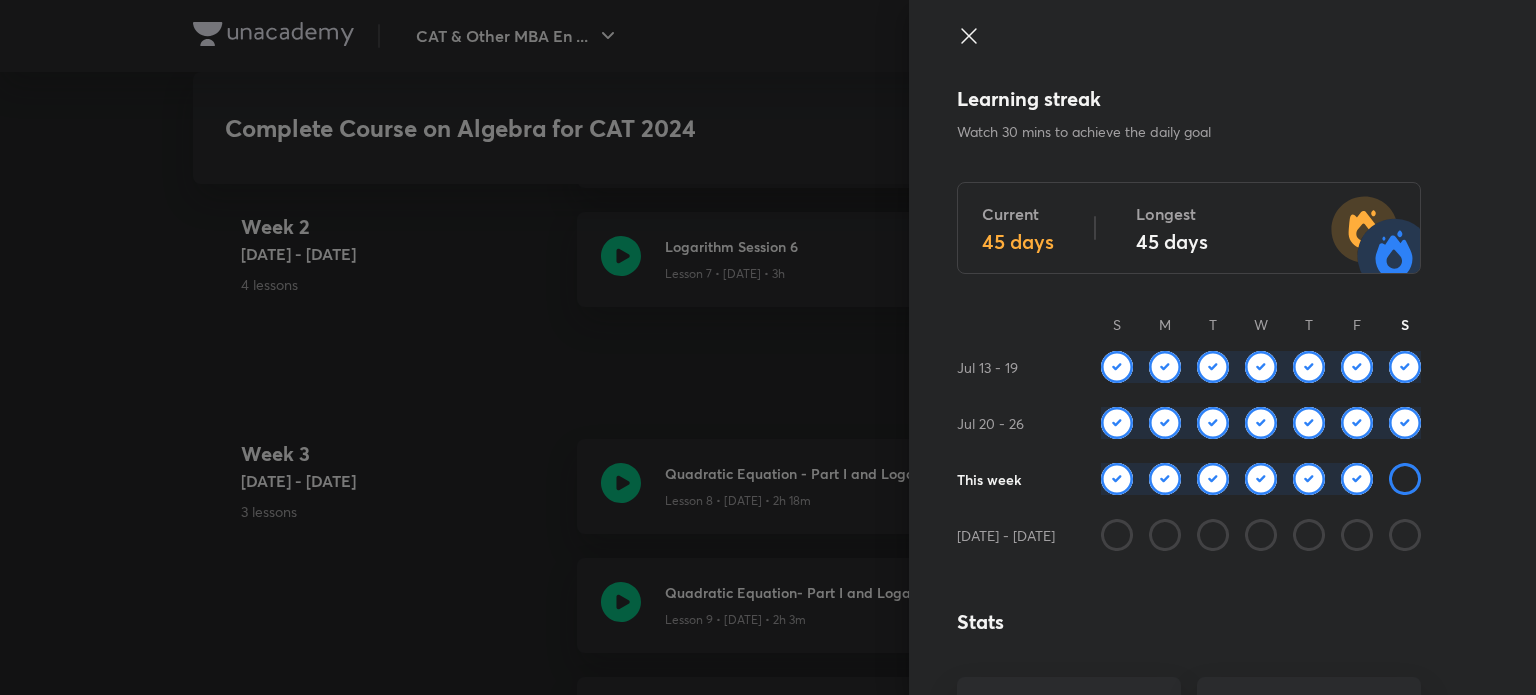 click at bounding box center [768, 347] 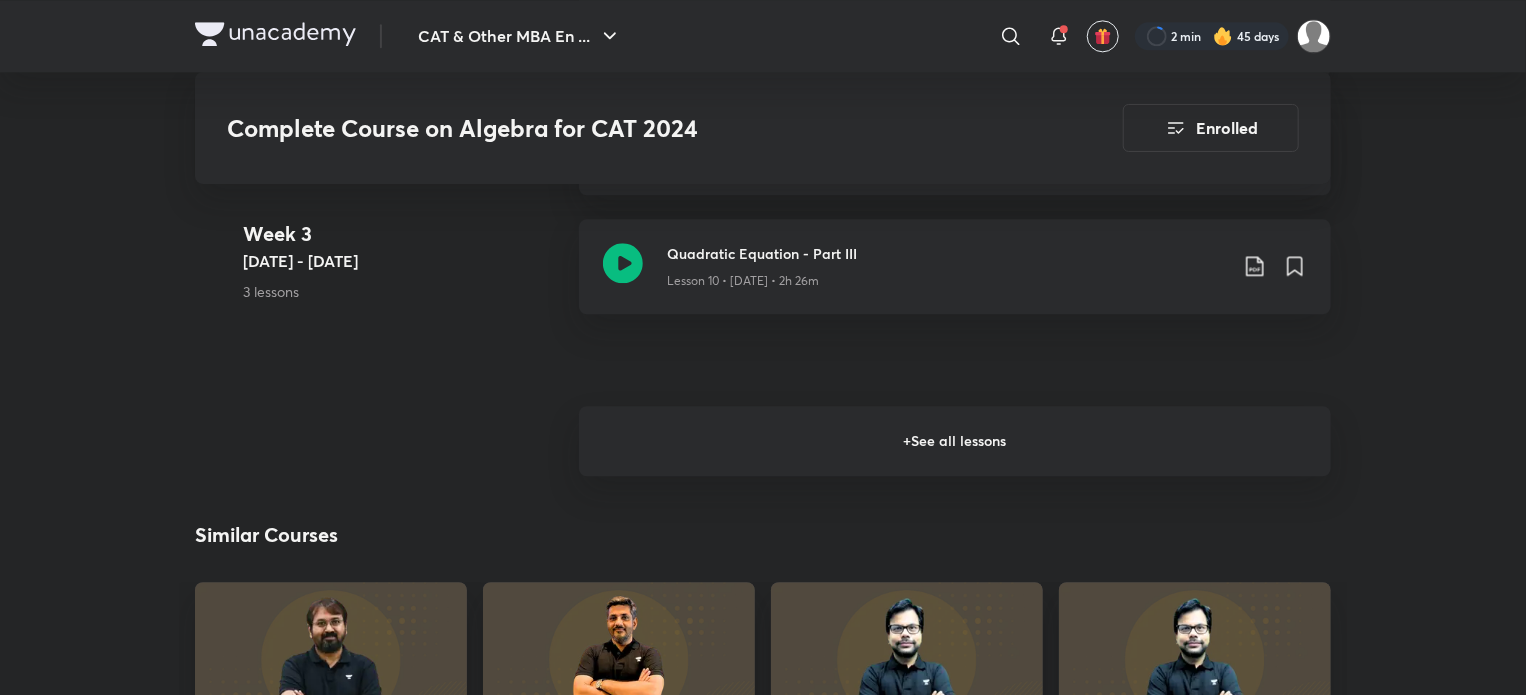 scroll, scrollTop: 2420, scrollLeft: 0, axis: vertical 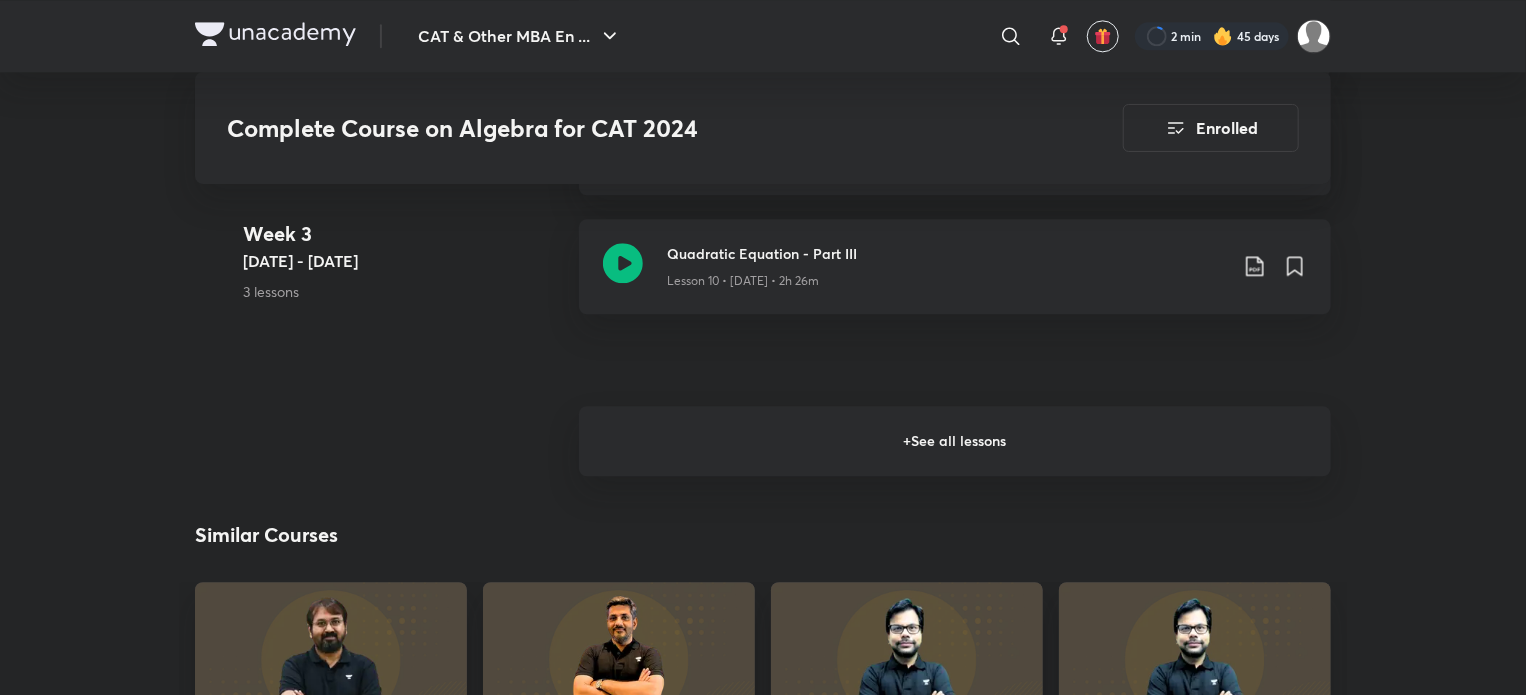 click on "+  See all lessons" at bounding box center [955, 441] 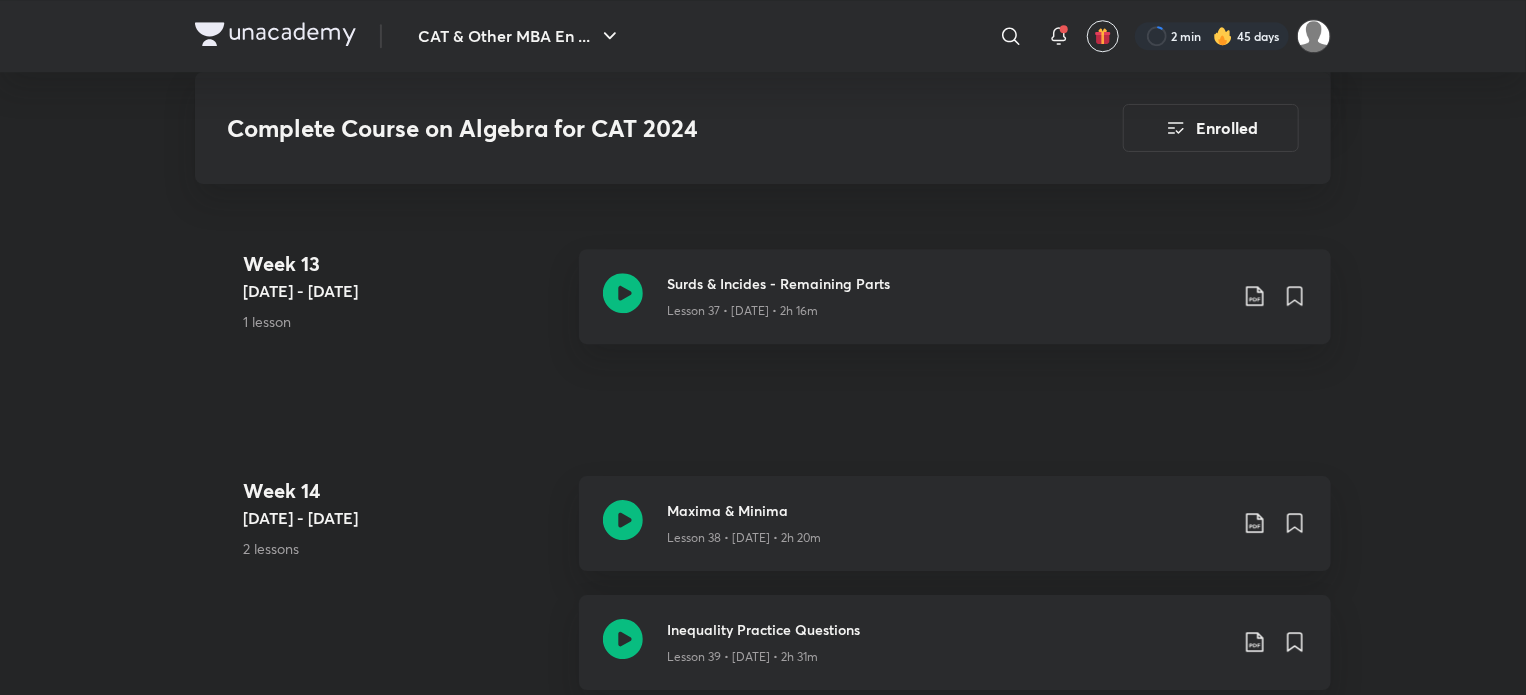 scroll, scrollTop: 6683, scrollLeft: 0, axis: vertical 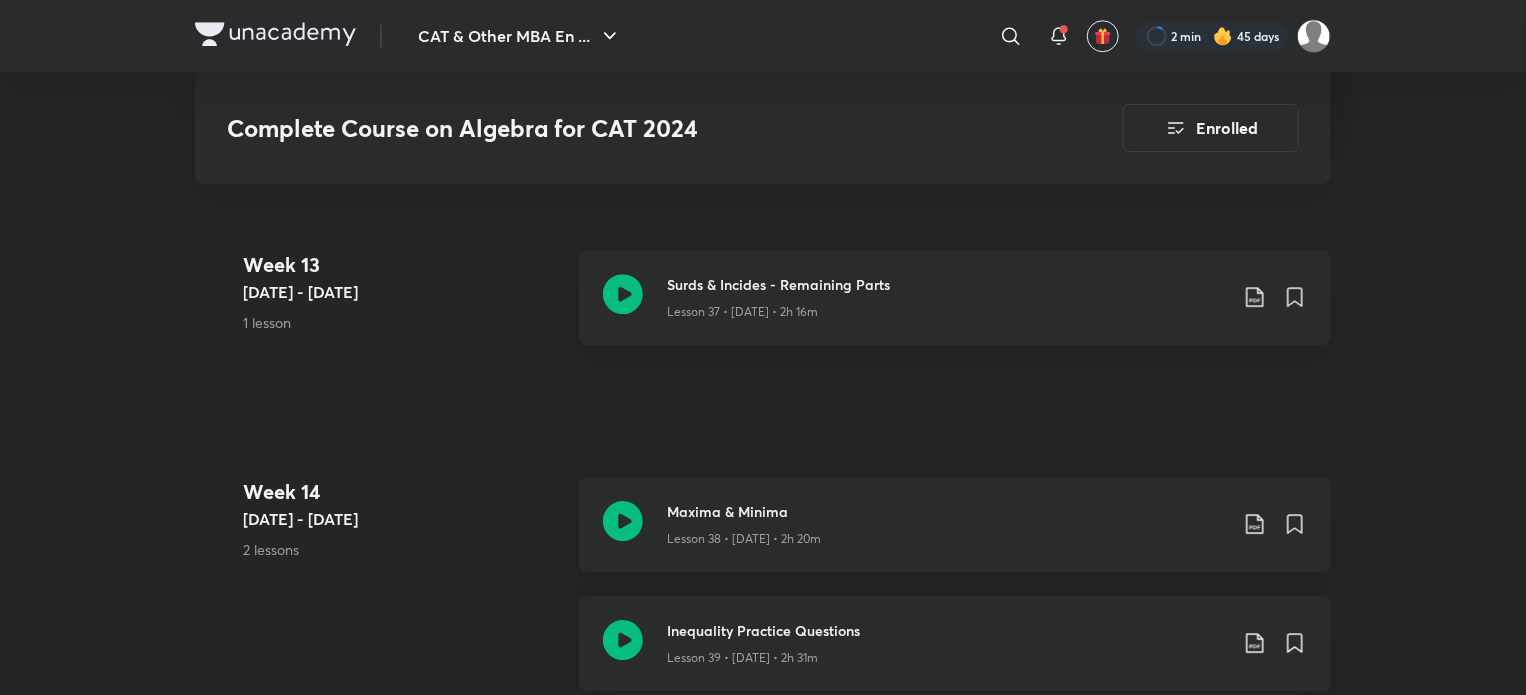 click on "Surds & Incides - Remaining Parts Lesson 37 • [DATE] • 2h 16m" at bounding box center (955, 297) 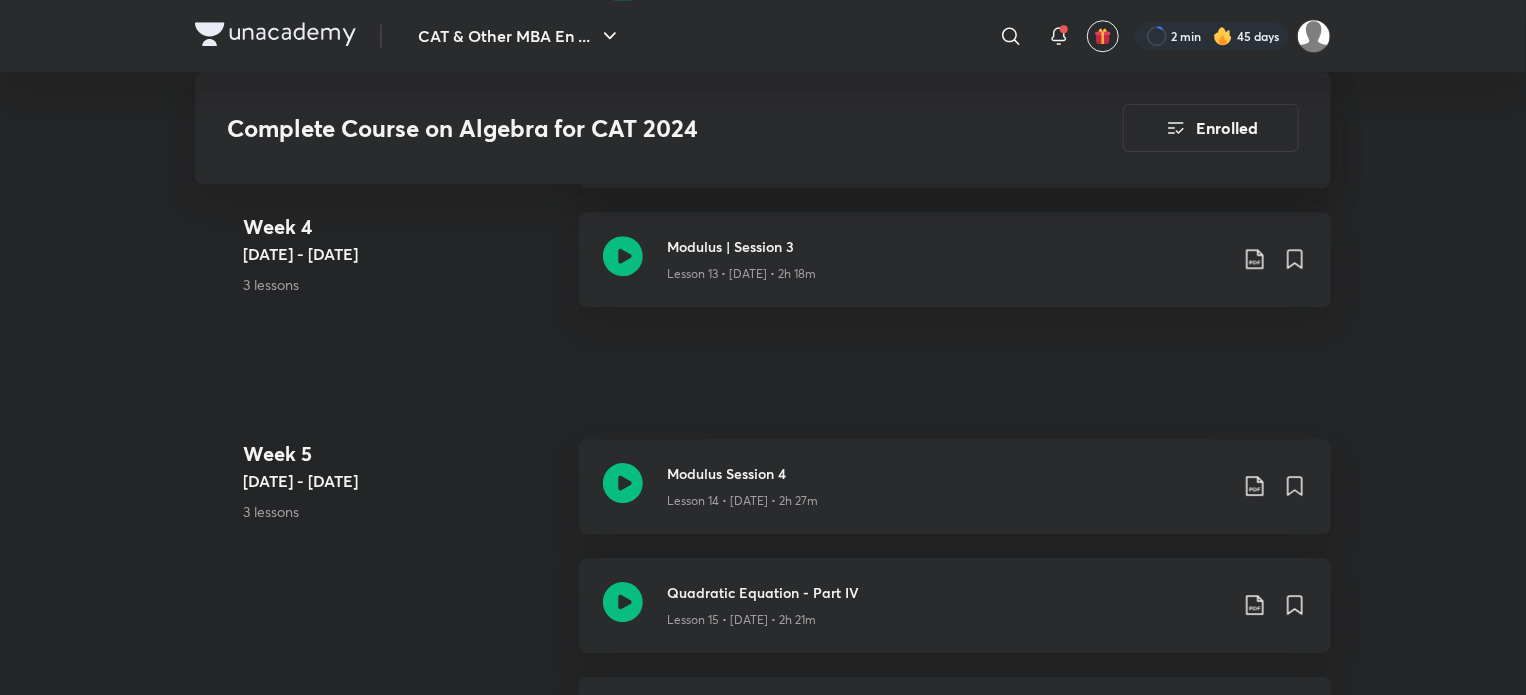 scroll, scrollTop: 2890, scrollLeft: 0, axis: vertical 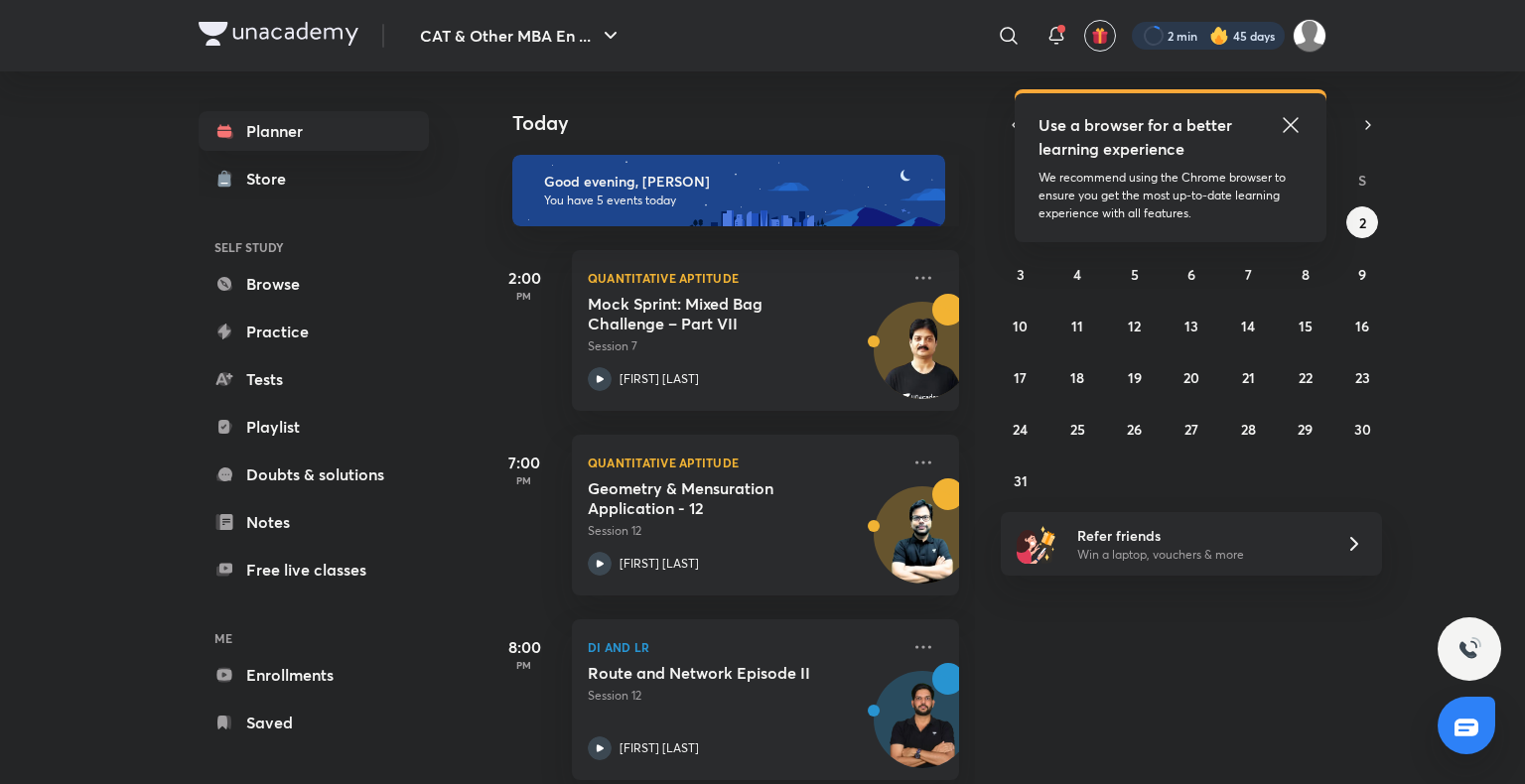 click at bounding box center [1208, 36] 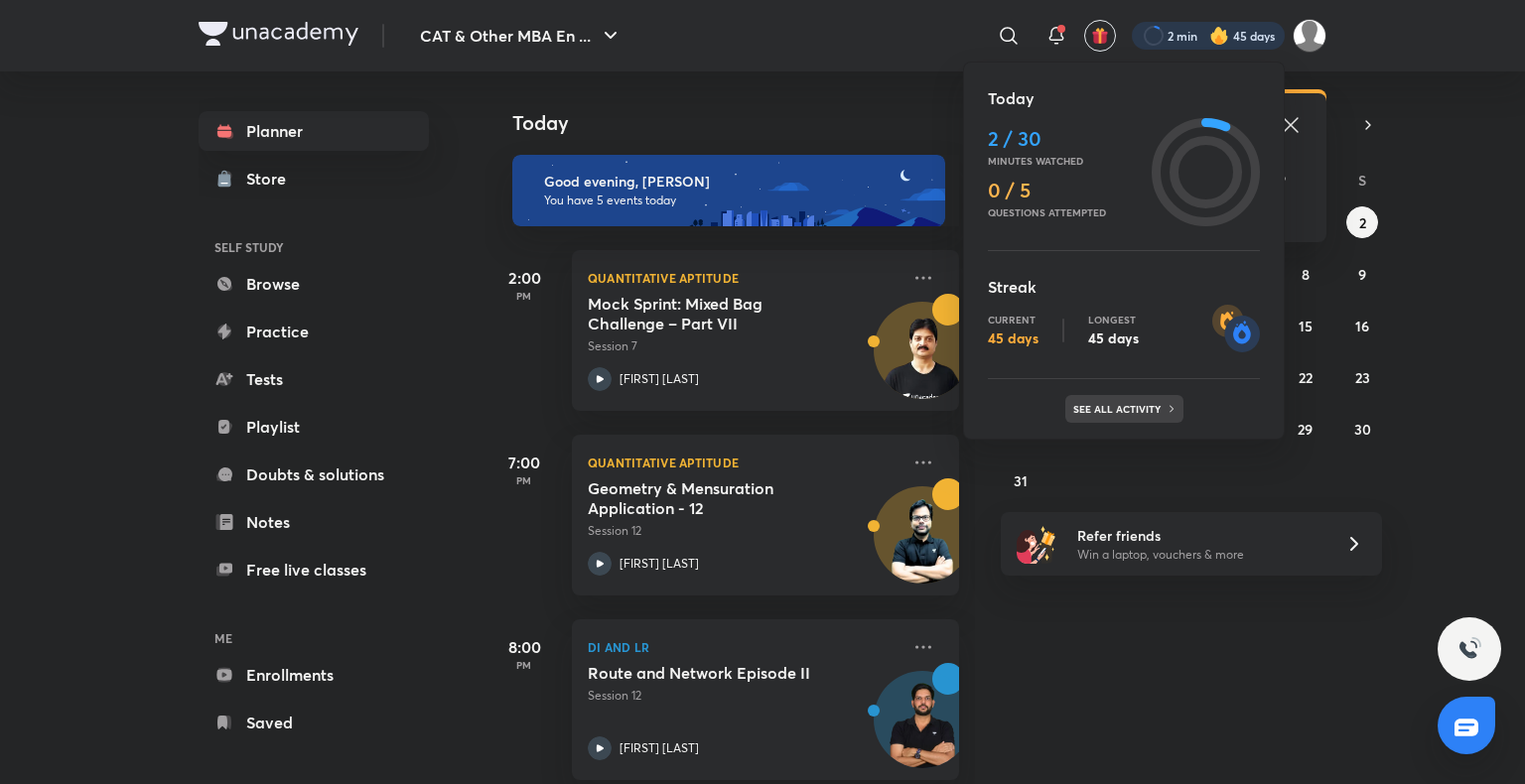 click on "See all activity" at bounding box center (1119, 409) 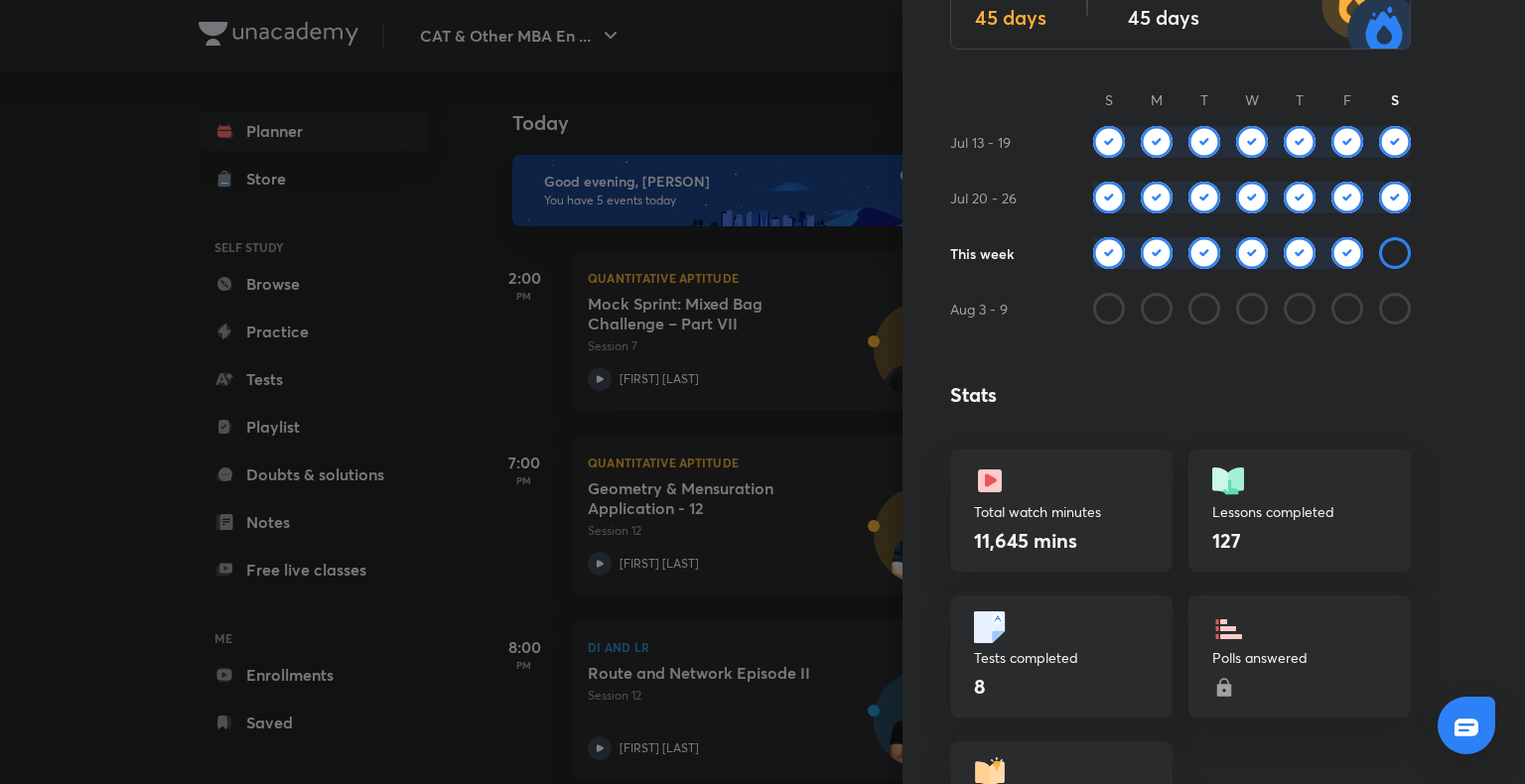 scroll, scrollTop: 393, scrollLeft: 0, axis: vertical 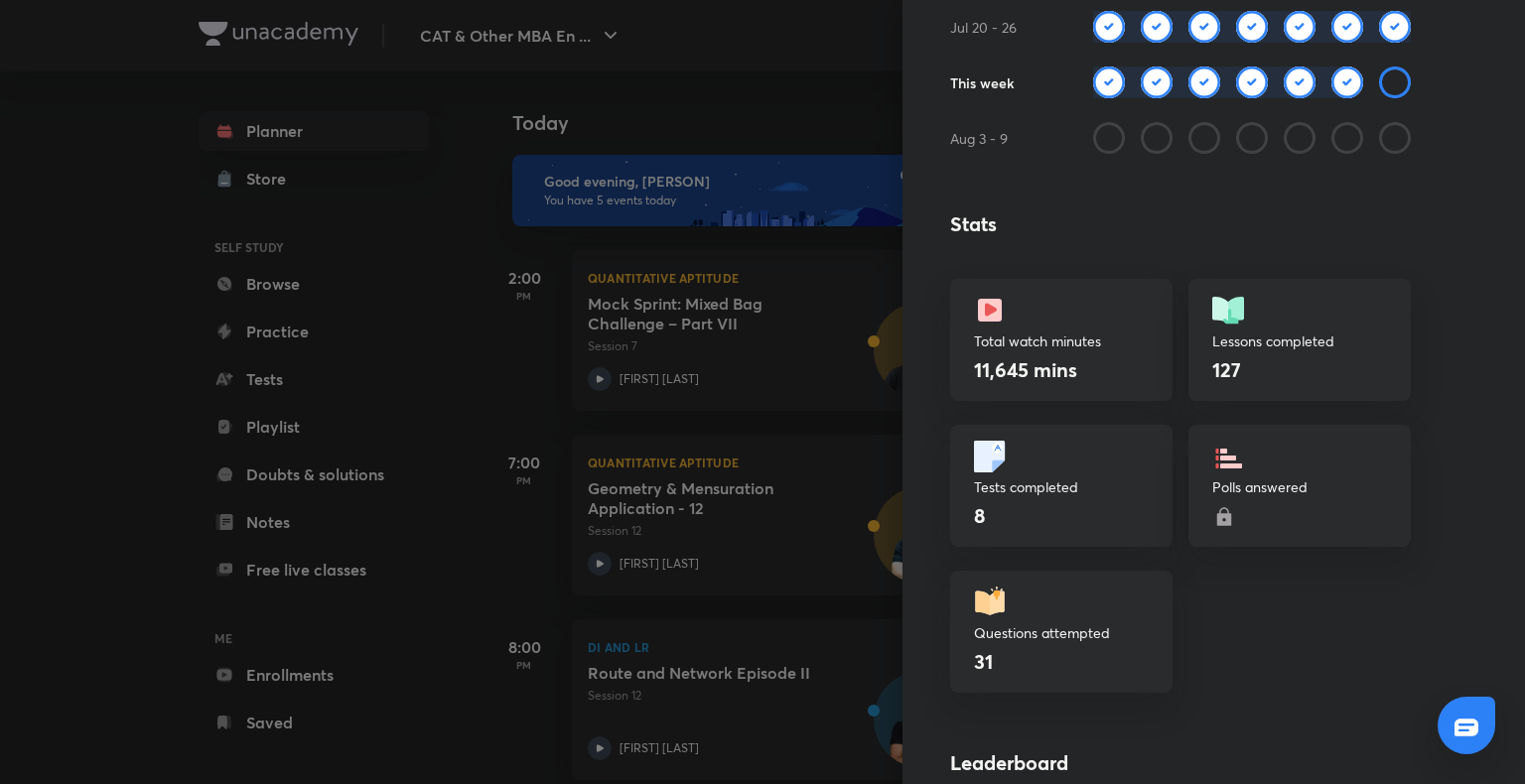 click at bounding box center (762, 392) 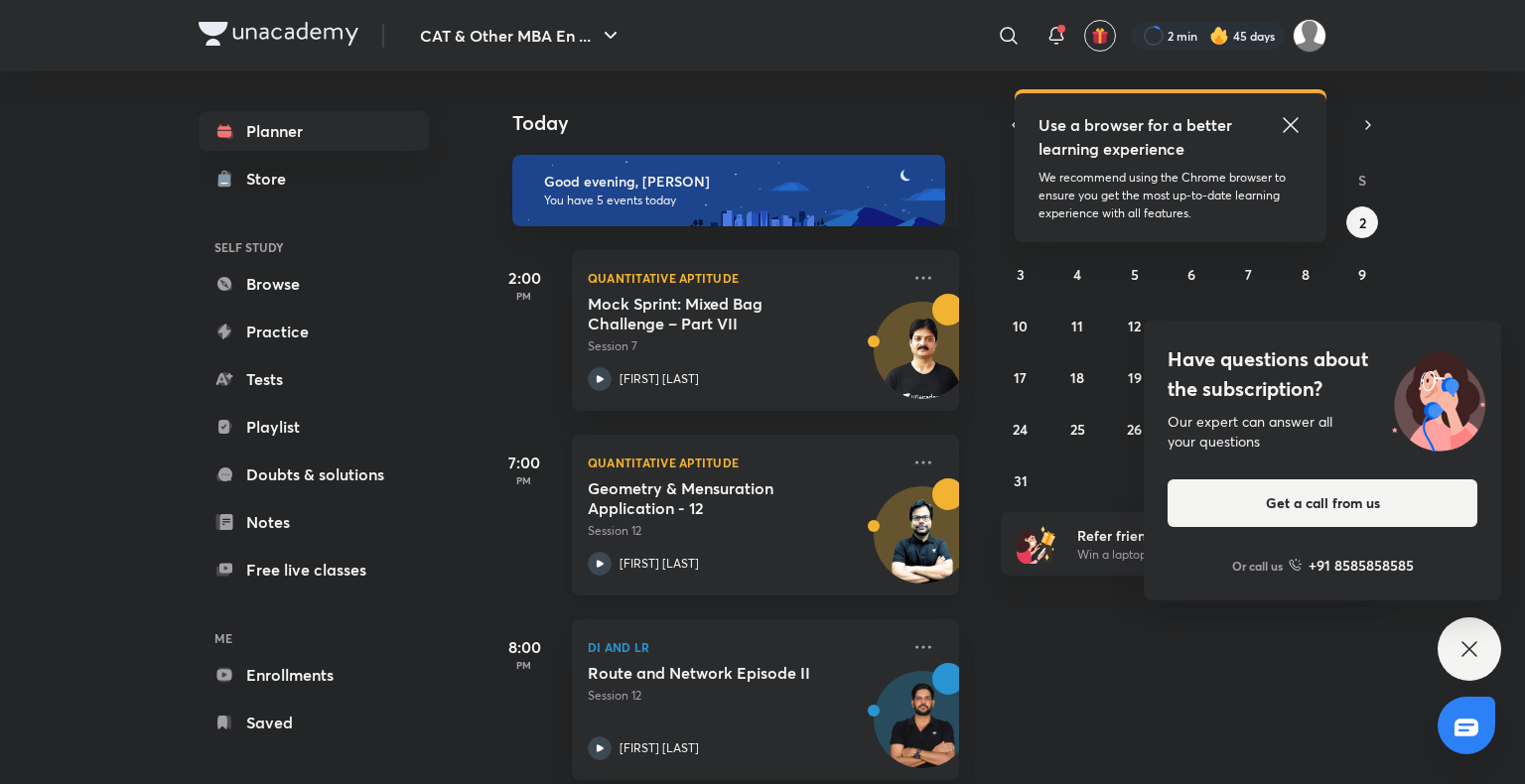 scroll, scrollTop: 97, scrollLeft: 0, axis: vertical 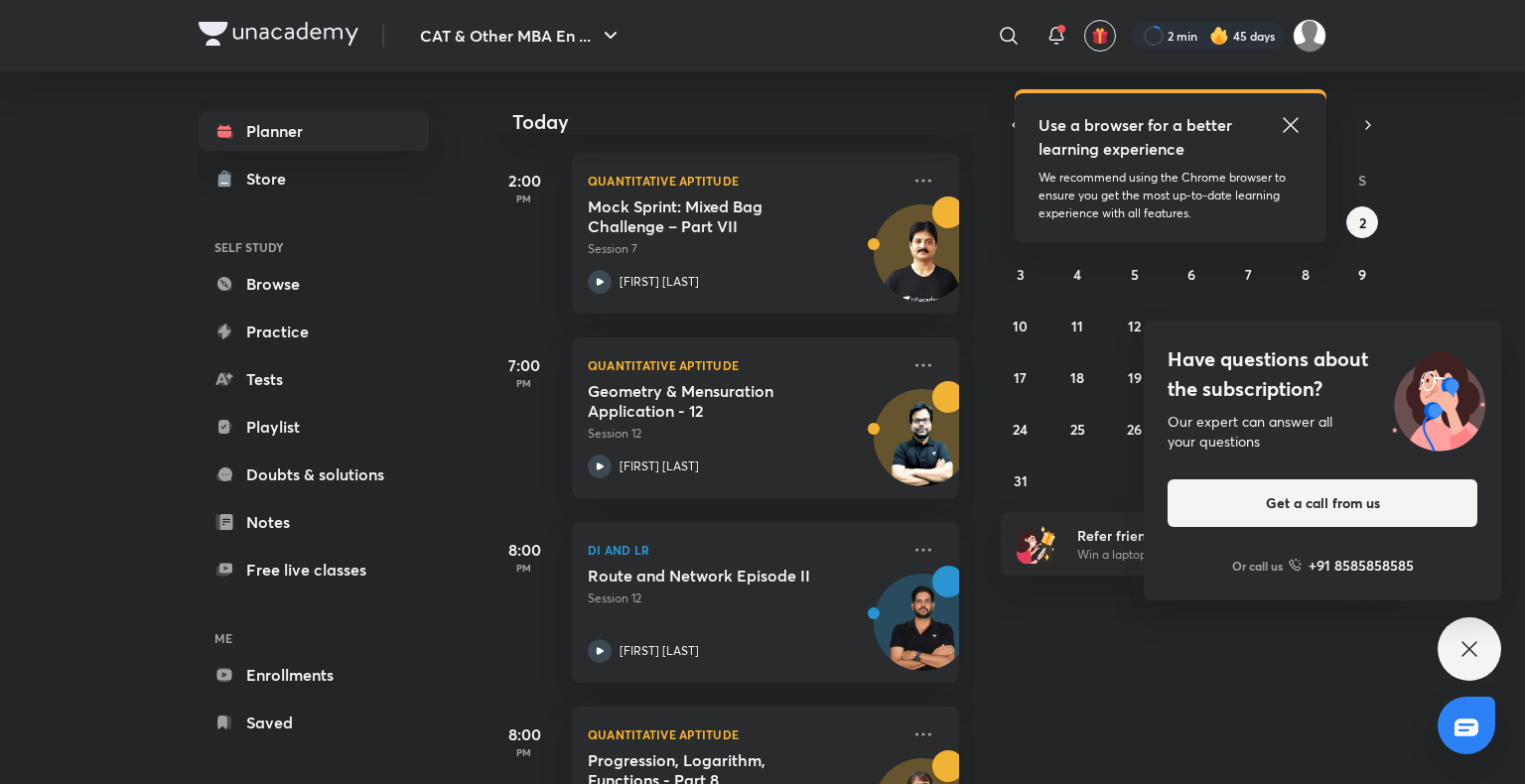 click on "Have questions about the subscription? Our expert can answer all your questions Get a call from us Or call us +91 8585858585" at bounding box center [1469, 649] 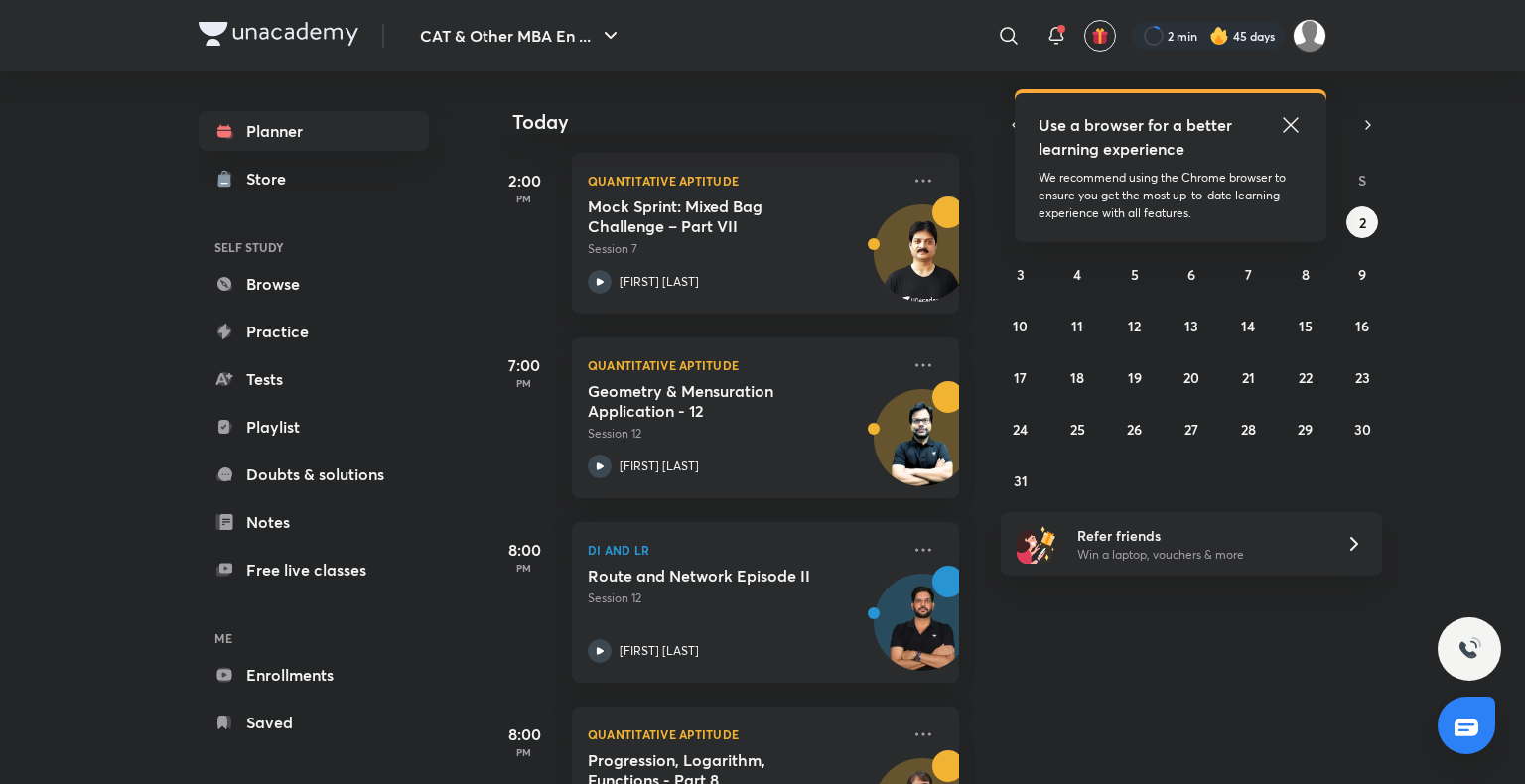 click 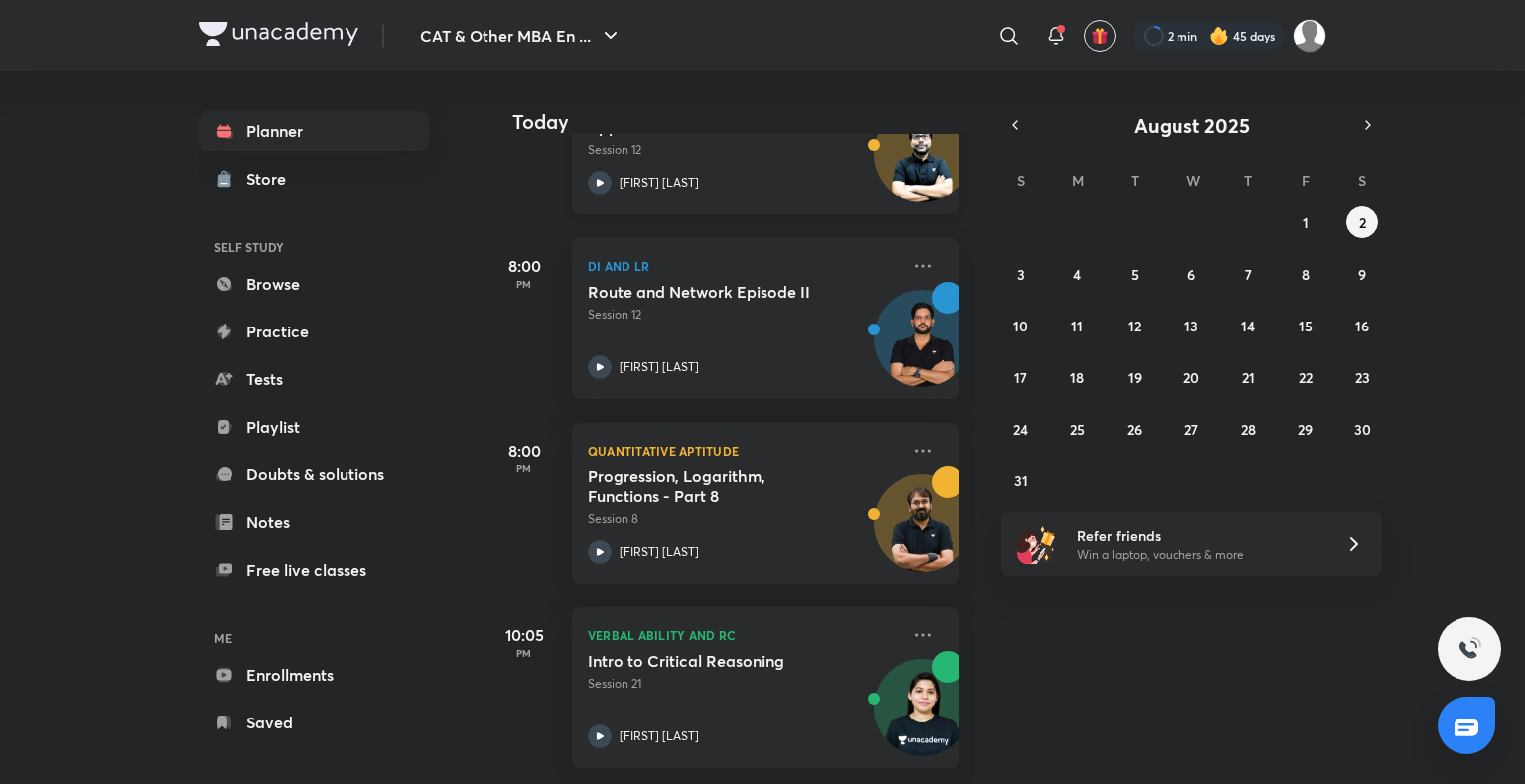 scroll, scrollTop: 0, scrollLeft: 0, axis: both 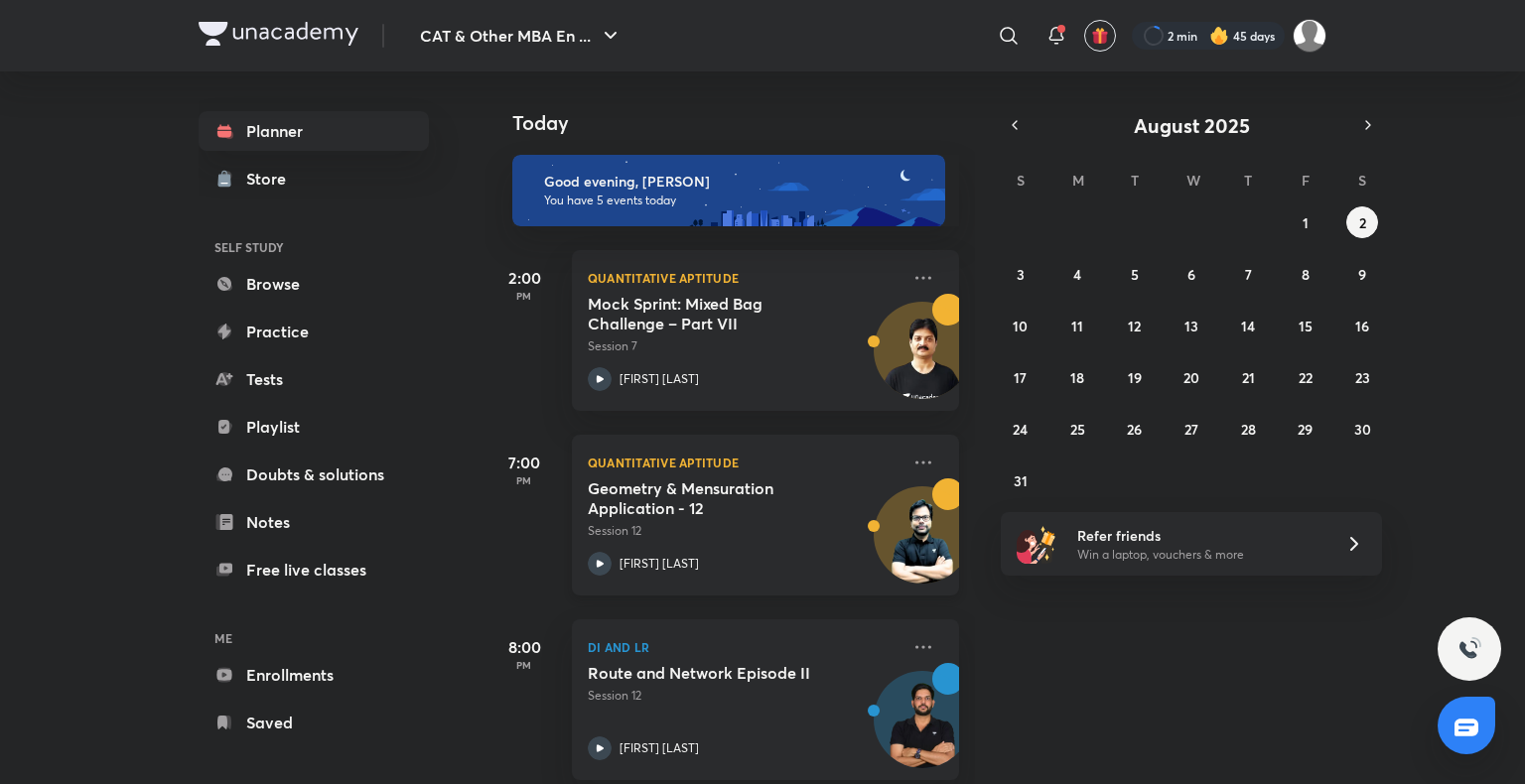 click on "[PERSON]" at bounding box center (744, 564) 